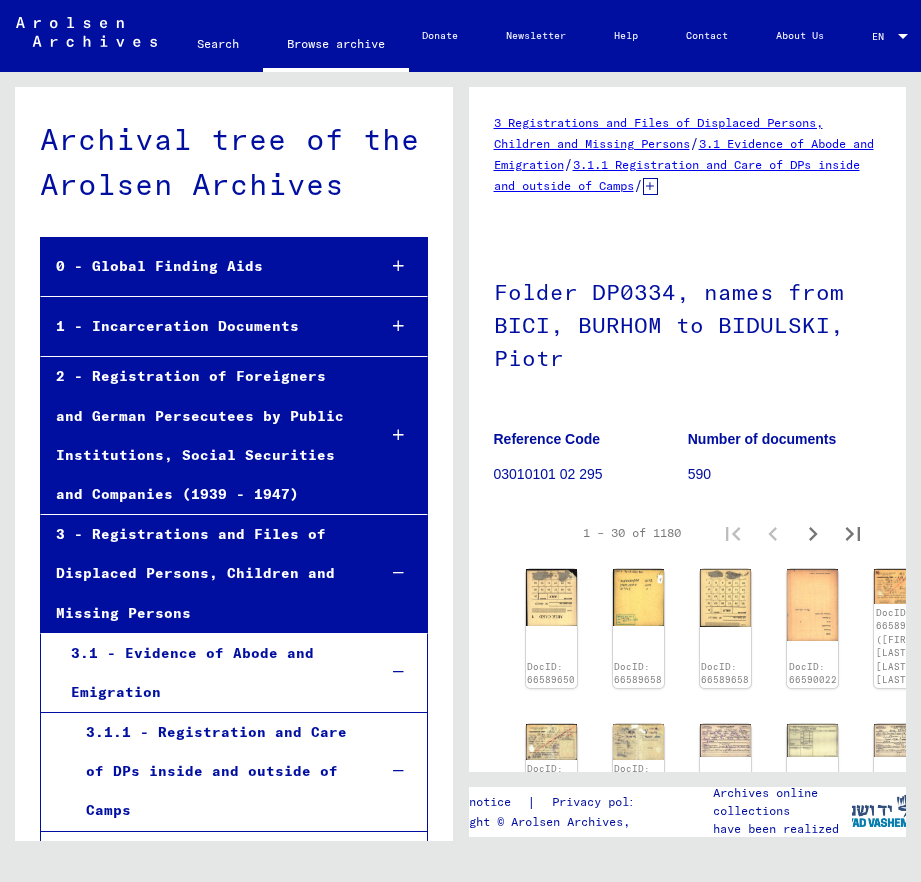 scroll, scrollTop: 0, scrollLeft: 0, axis: both 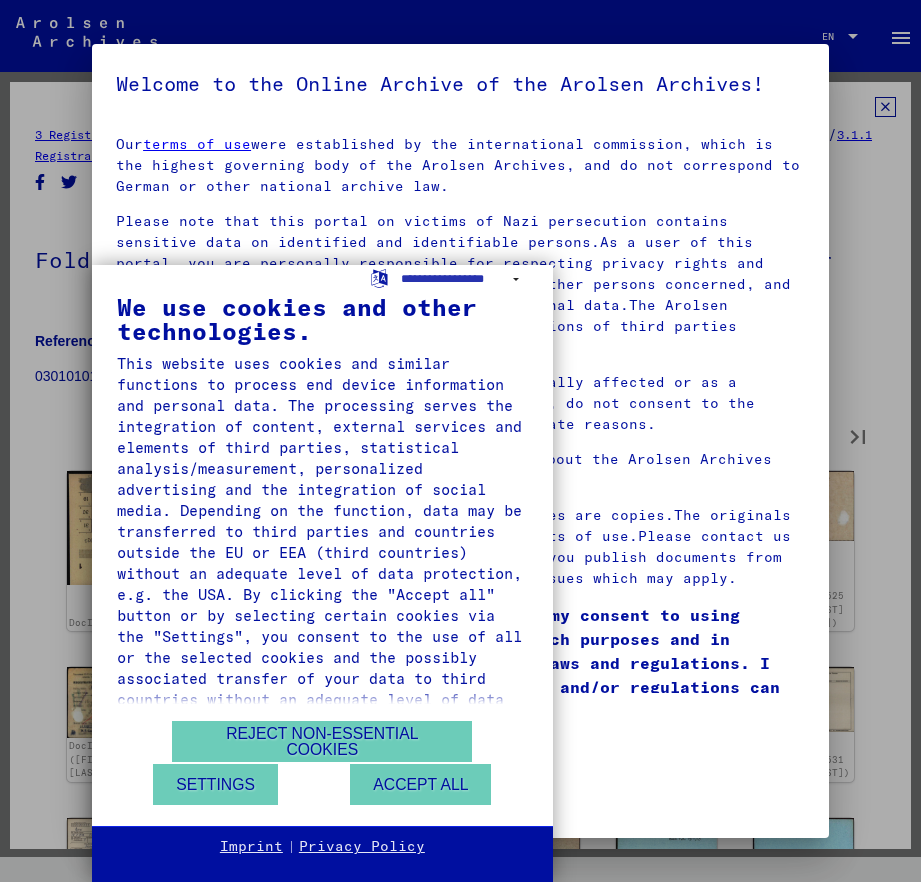 type on "*" 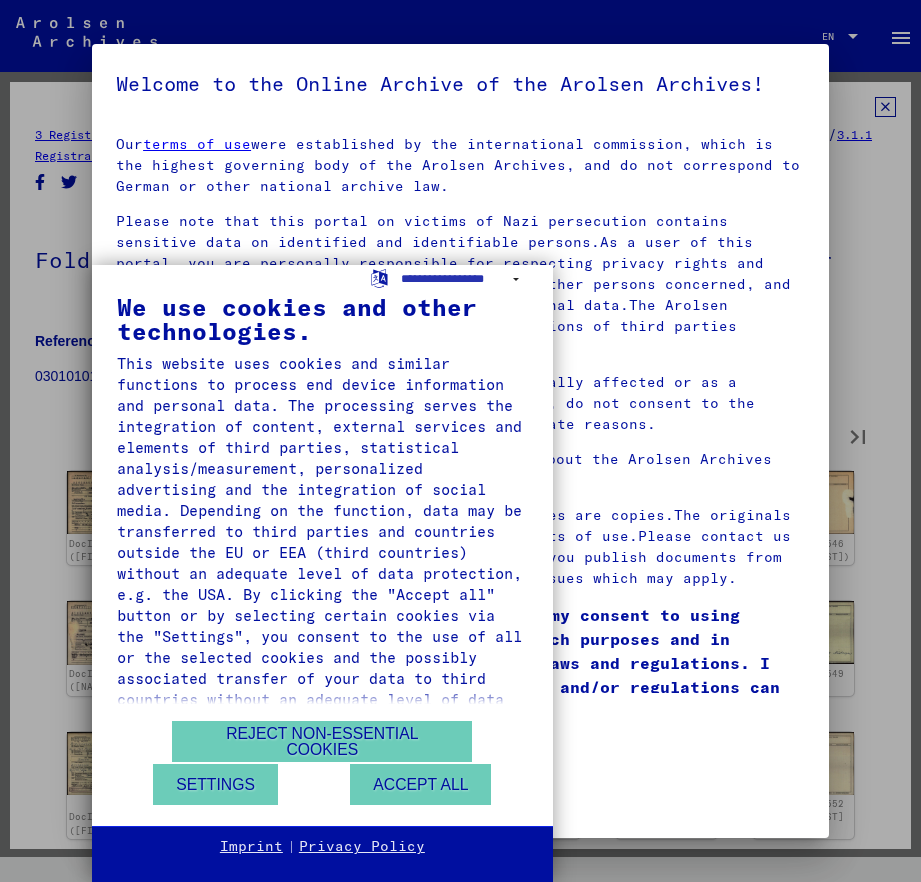 type on "*" 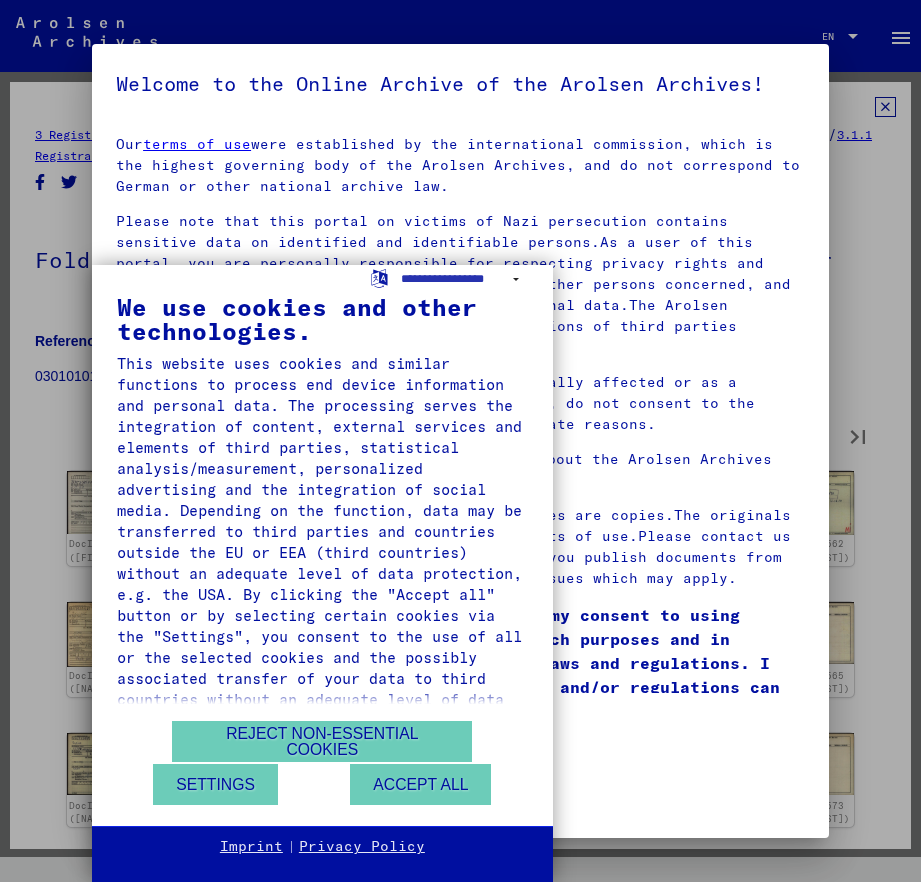 type on "*" 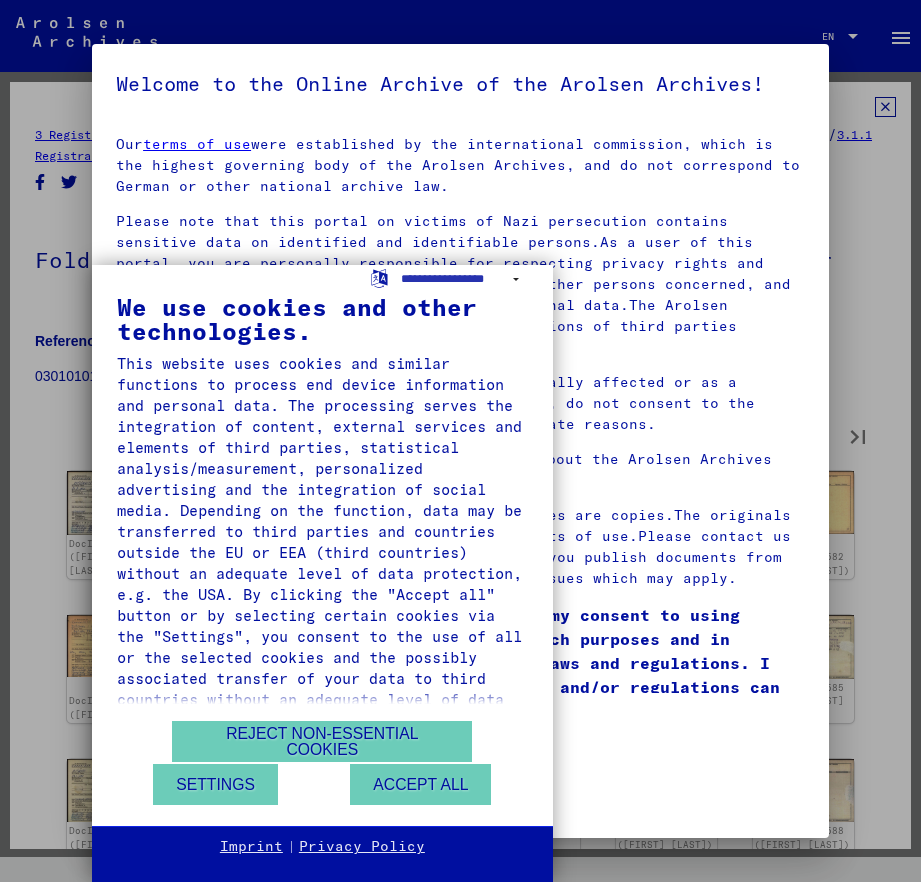 type on "*" 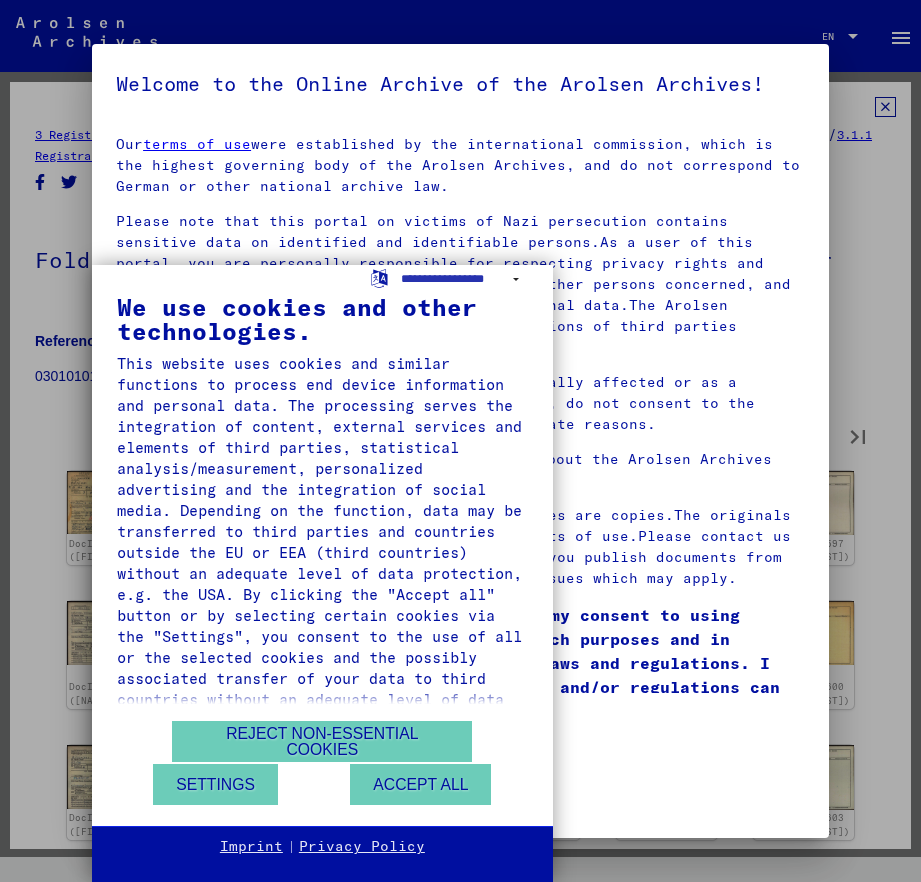 type on "*" 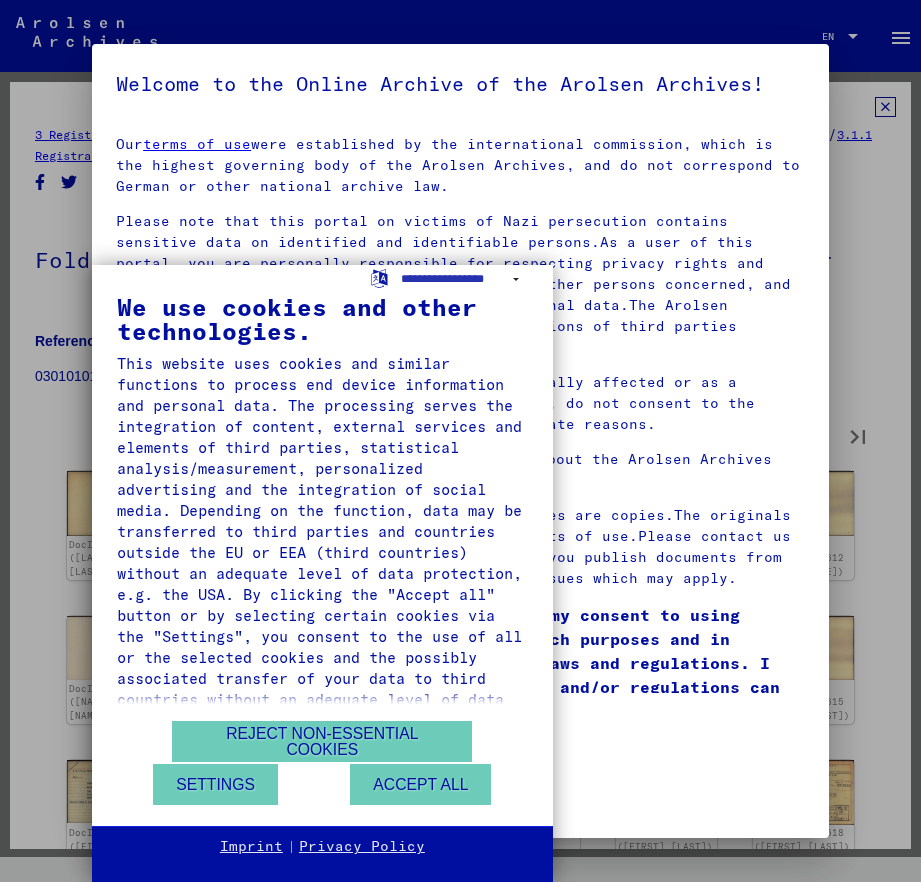 type on "*" 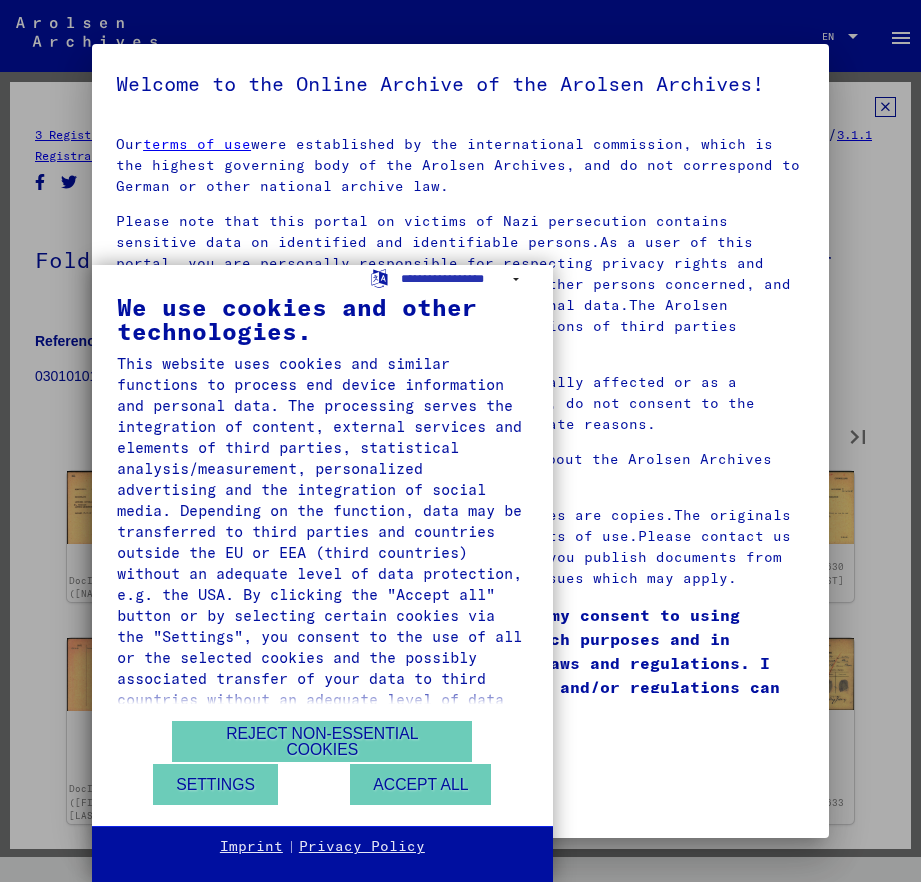 type on "*" 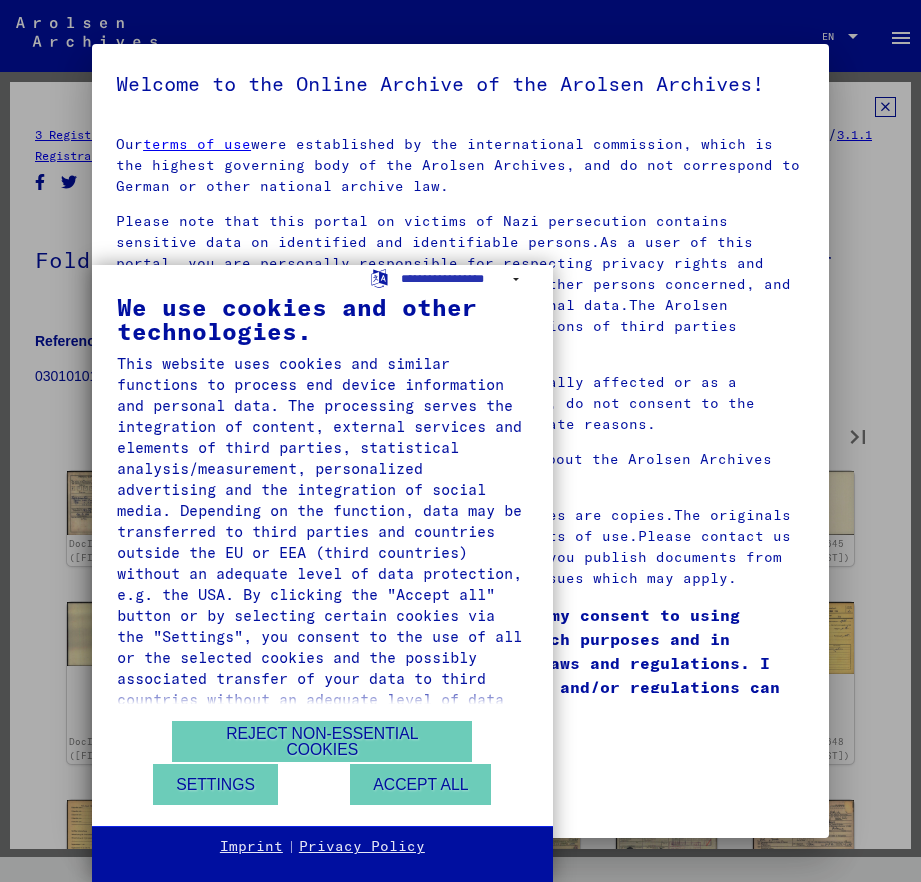 type on "*" 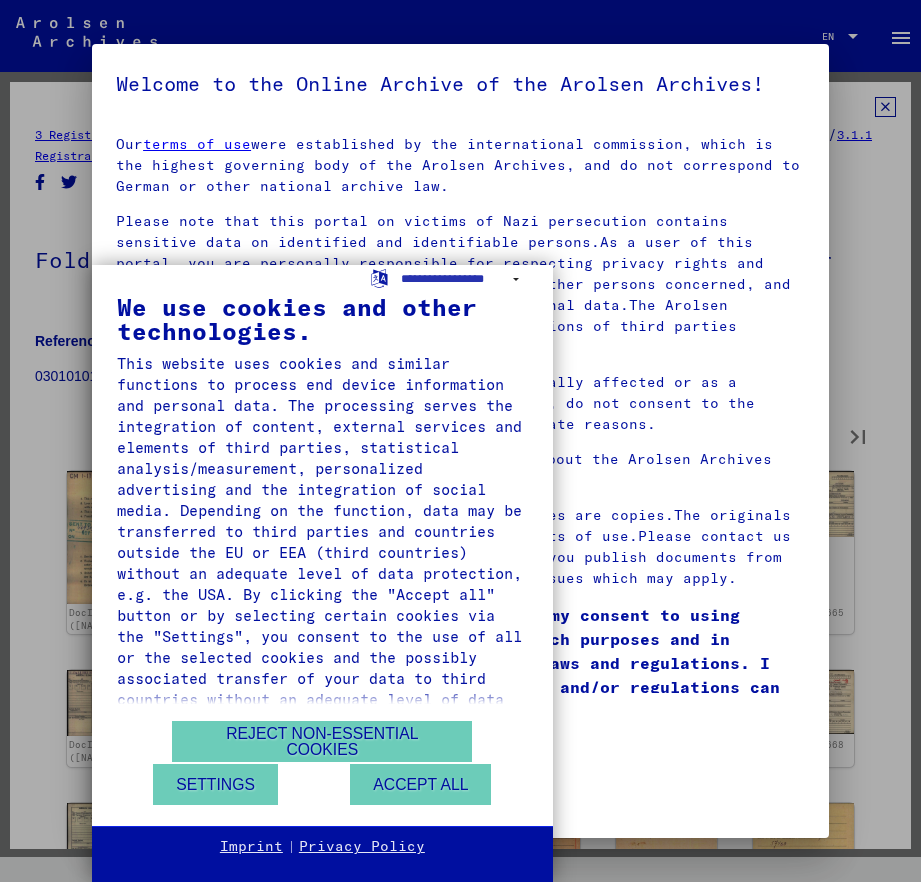 type on "**" 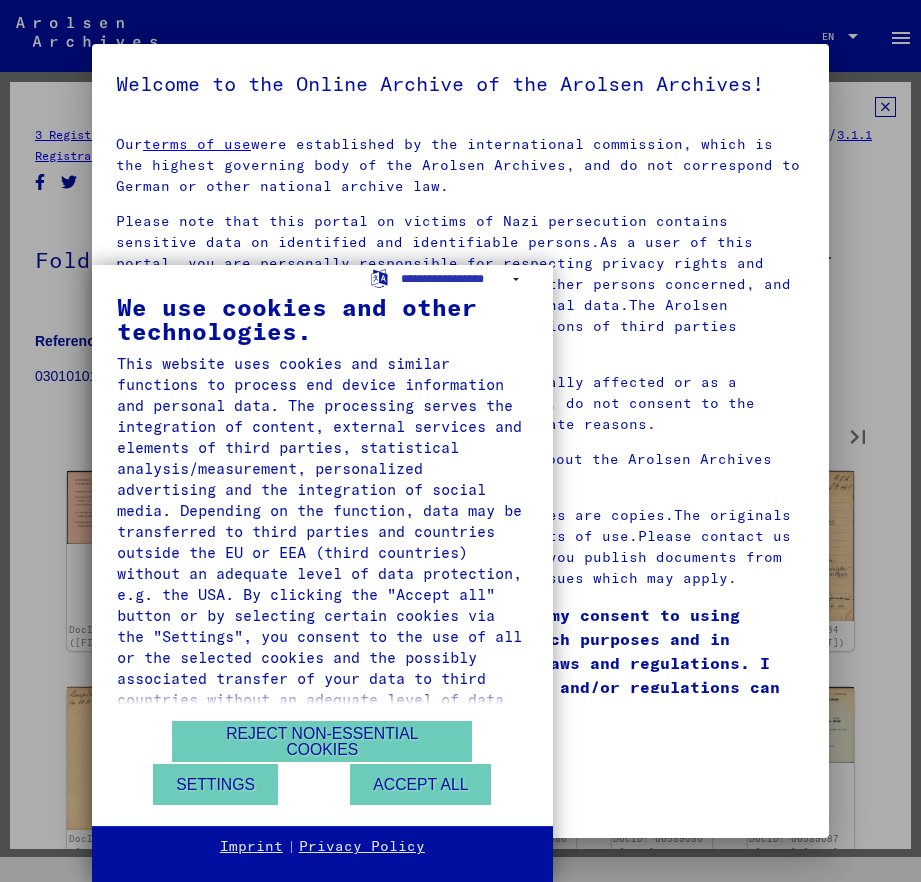 type on "**" 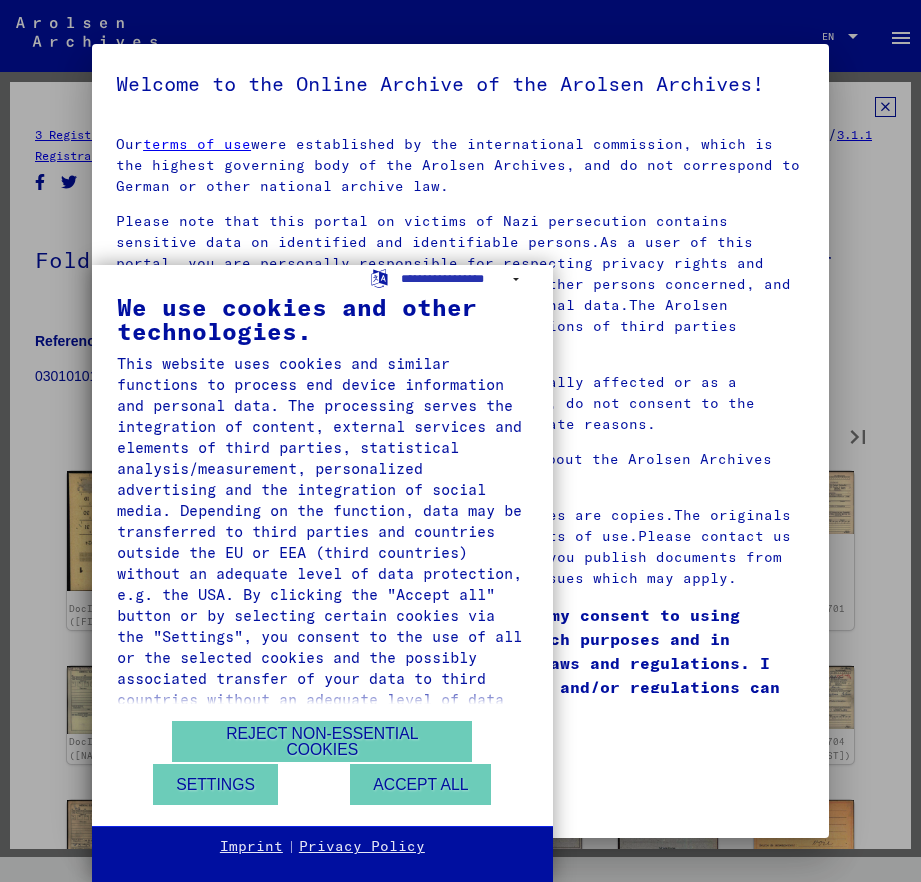 type on "**" 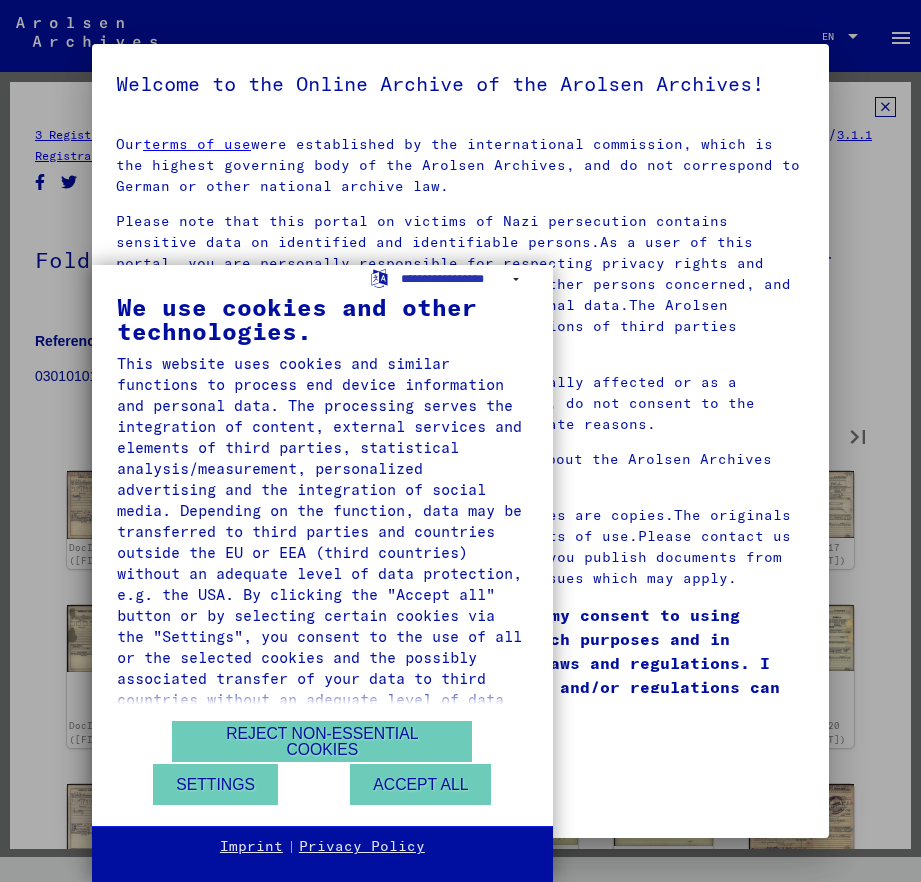 type on "**" 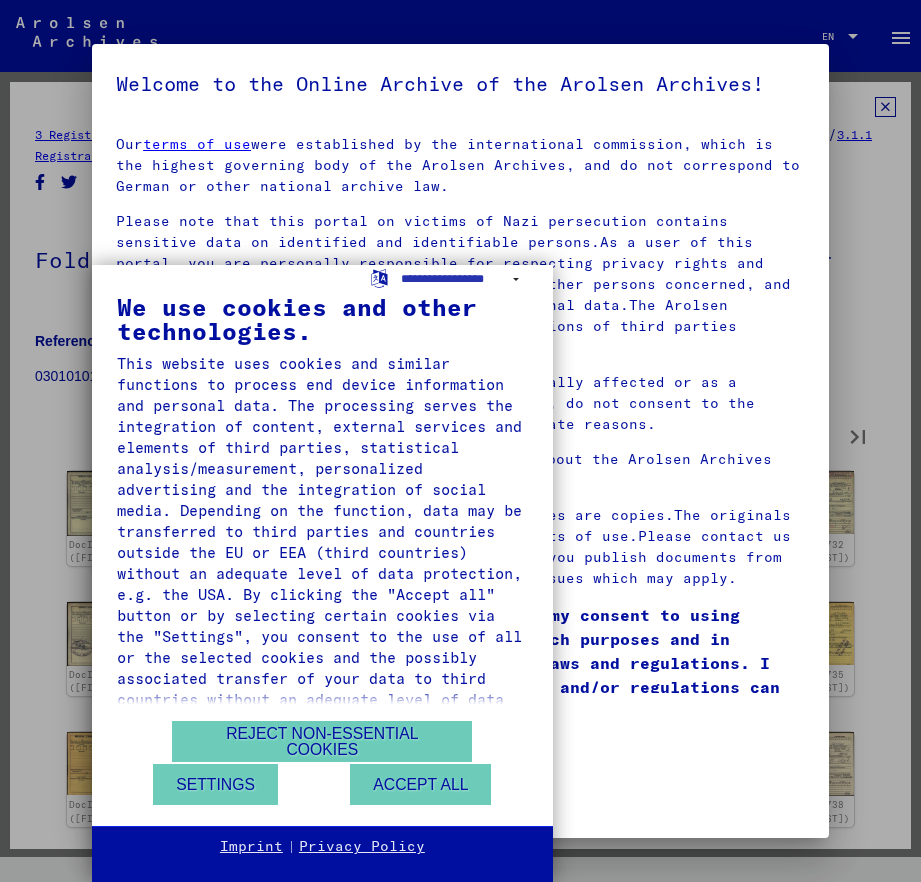 type on "**" 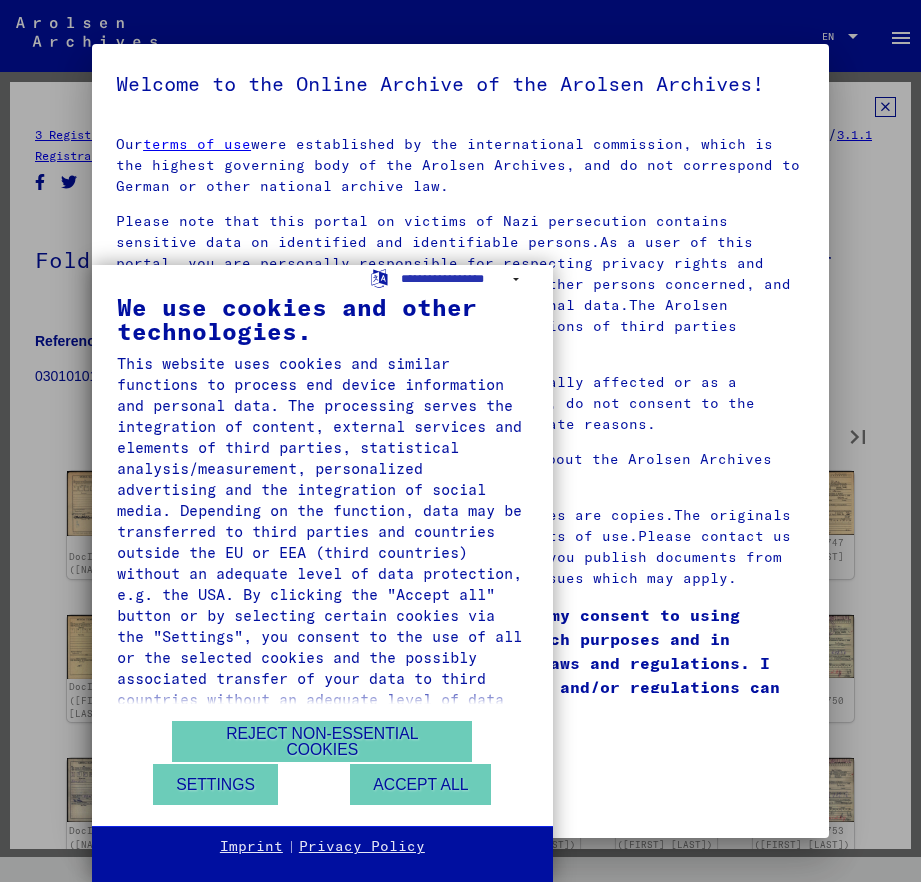 type on "**" 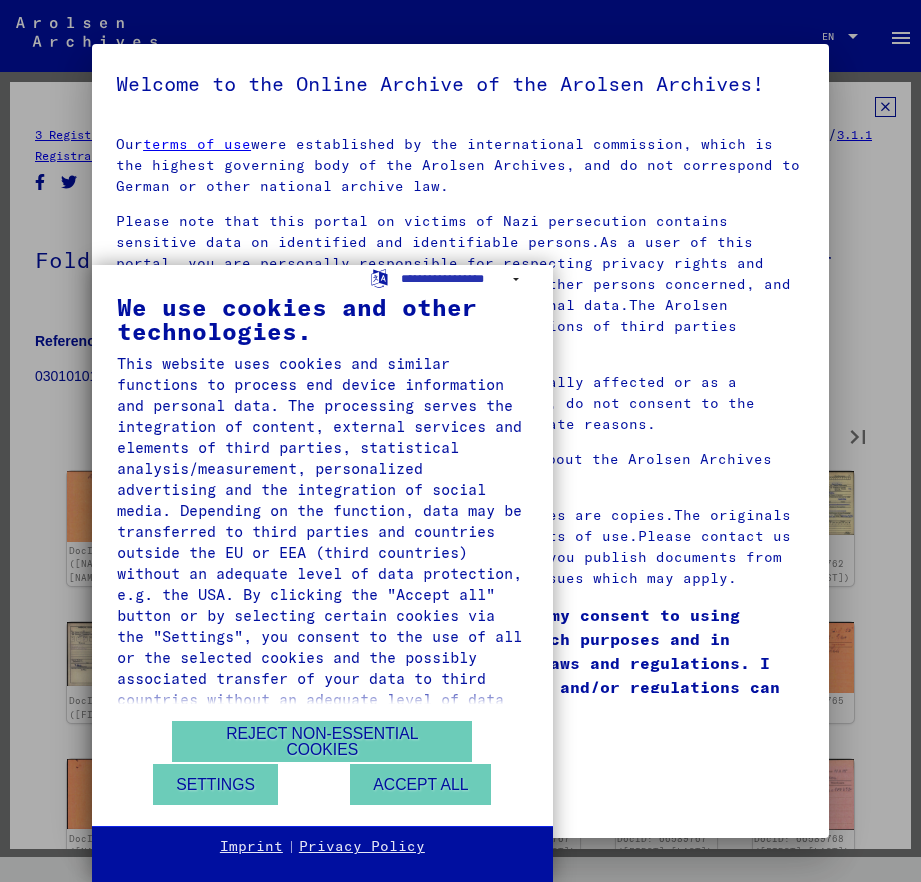 type on "**" 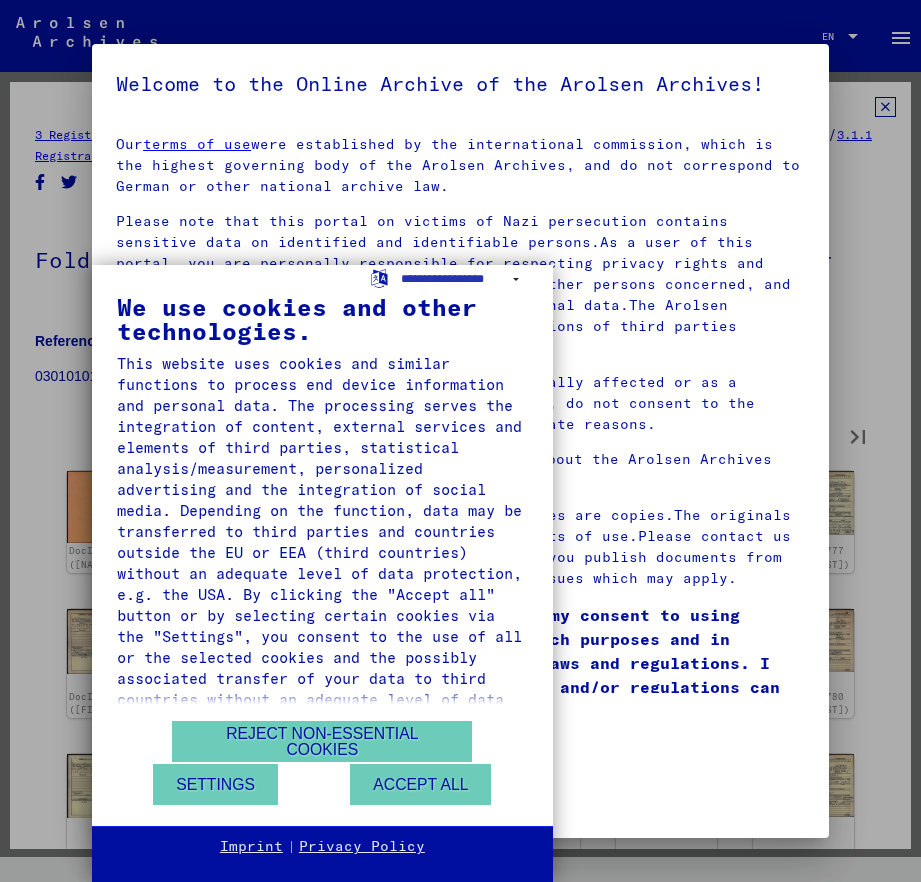 type on "**" 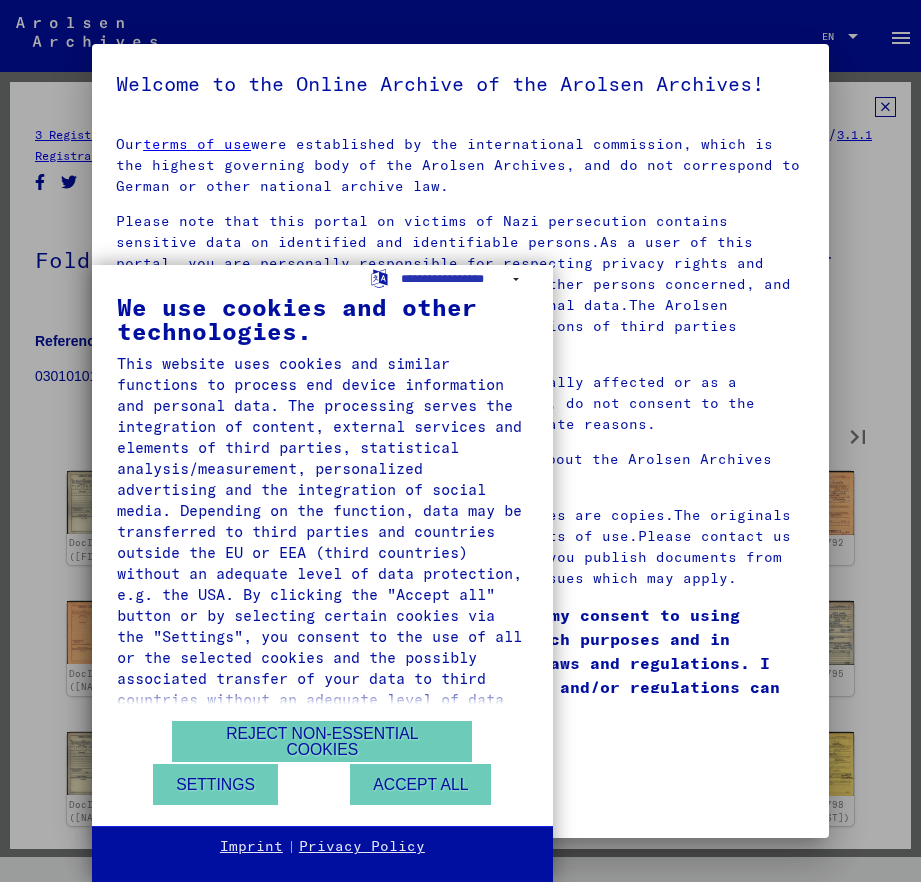 type on "**" 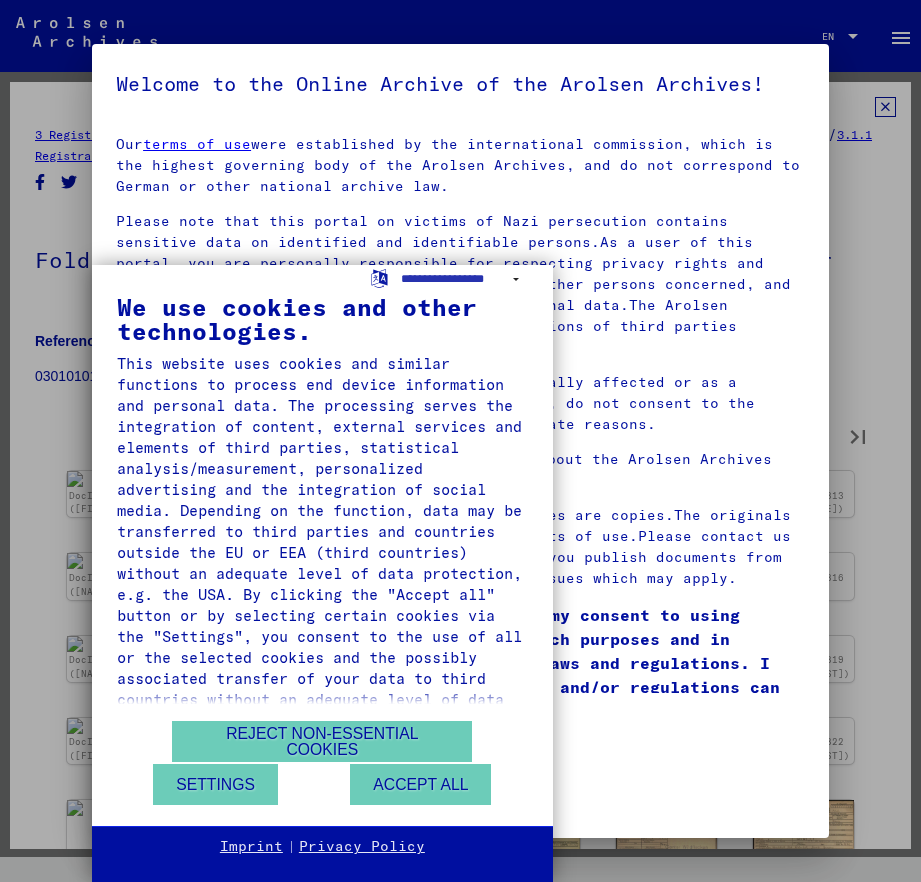 type on "**" 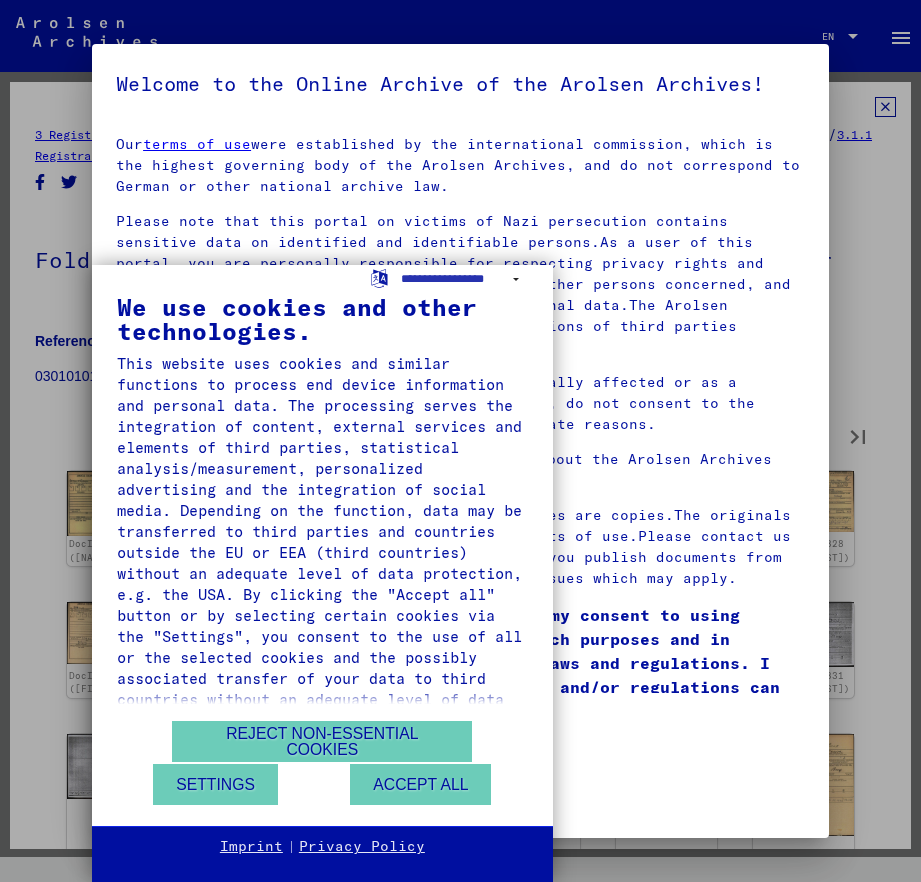 type on "**" 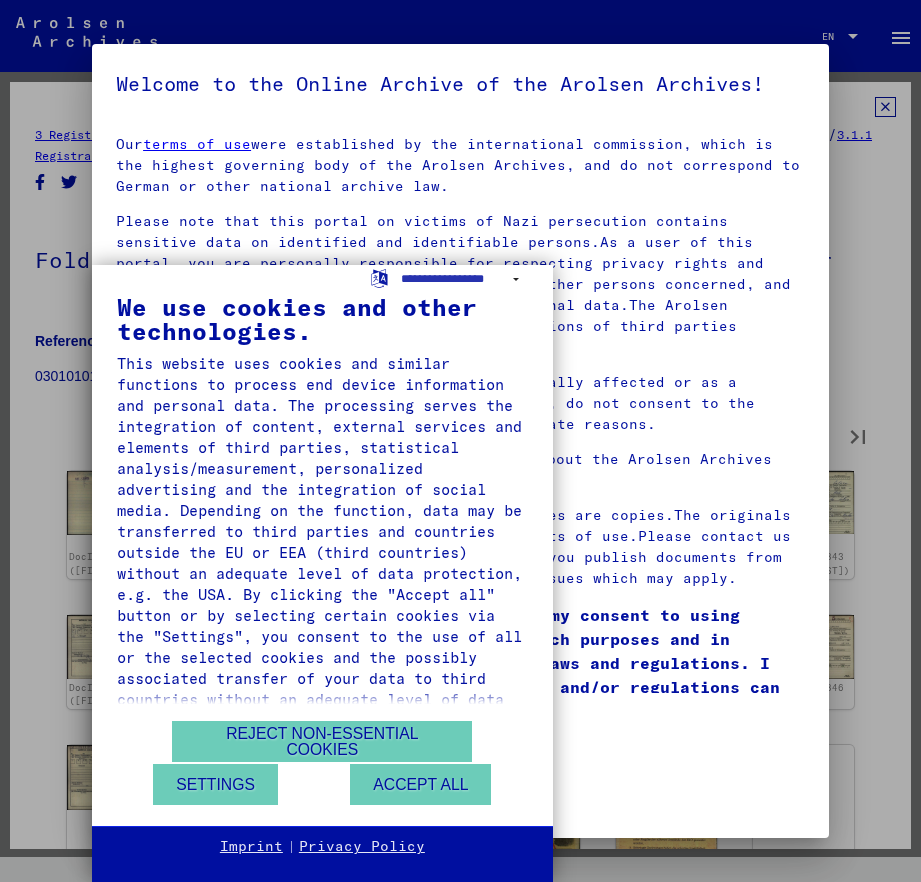 type on "**" 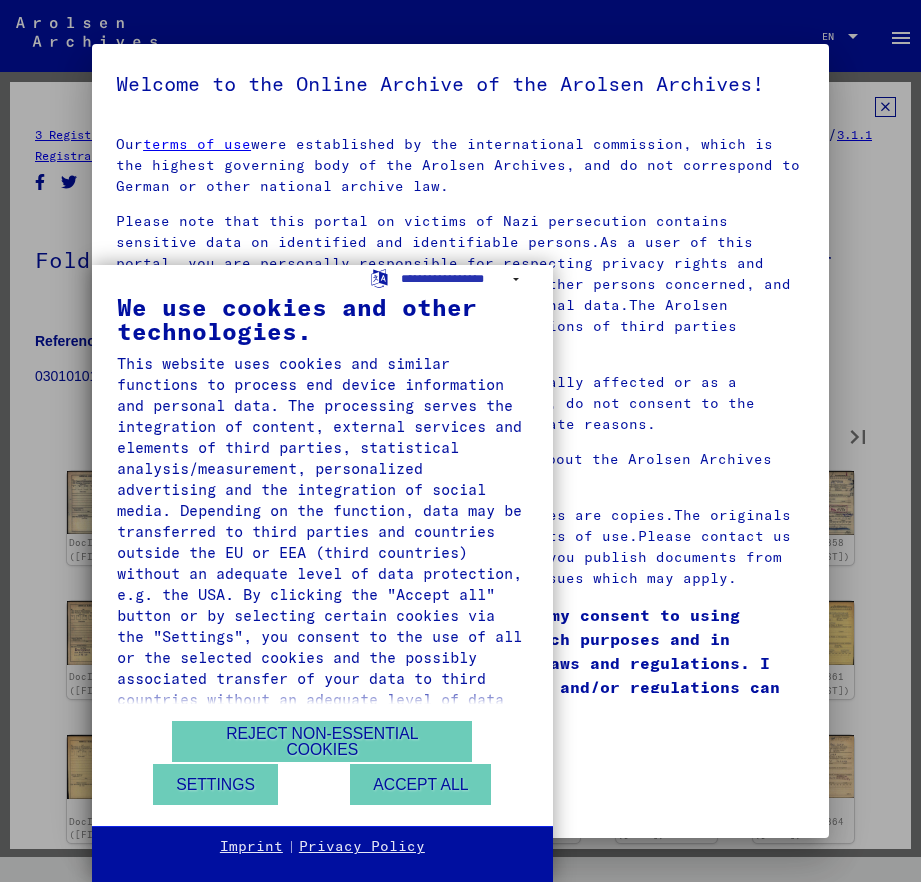 type on "**" 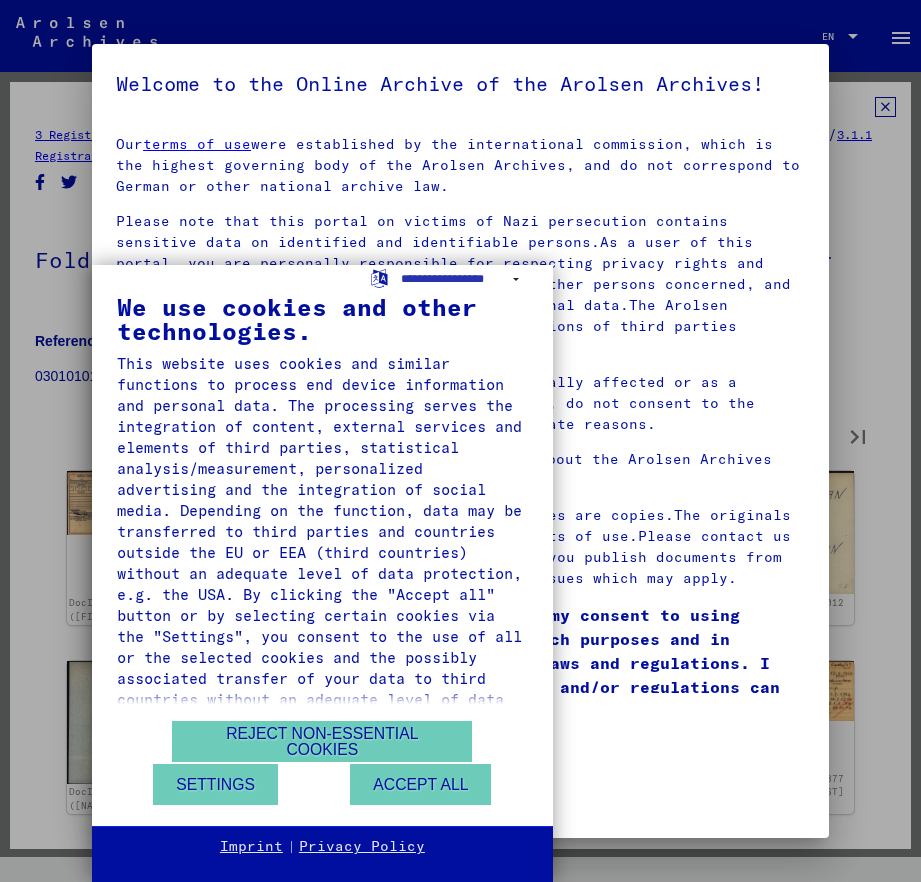 type on "**" 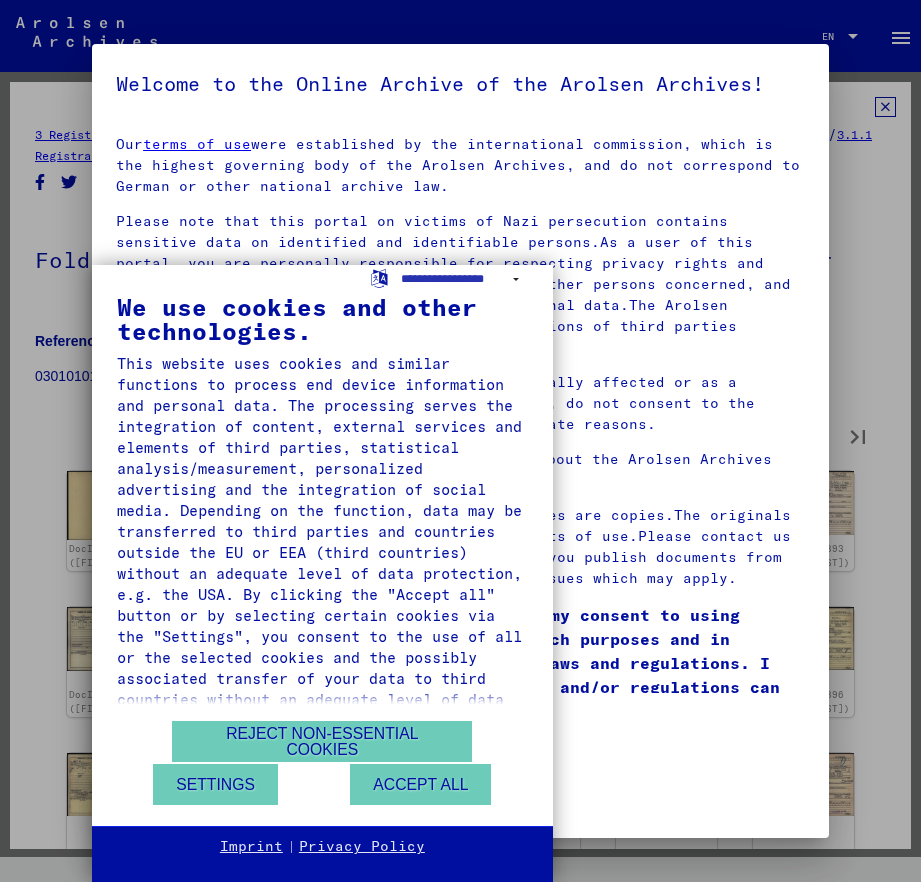type on "**" 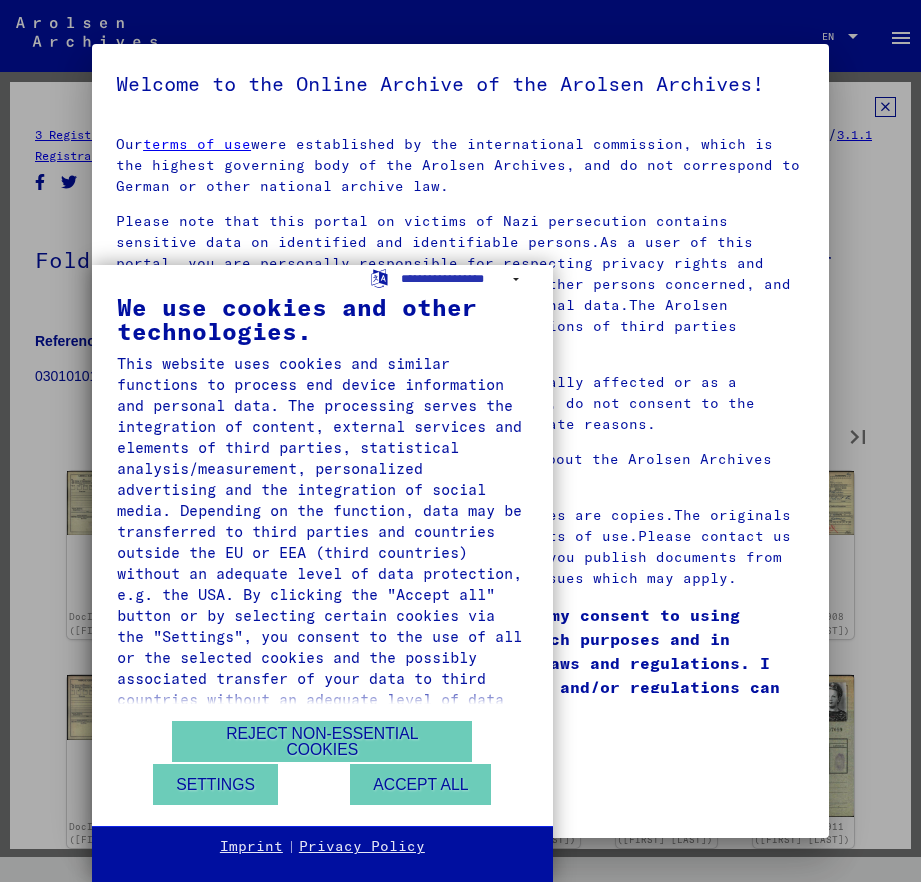 type on "**" 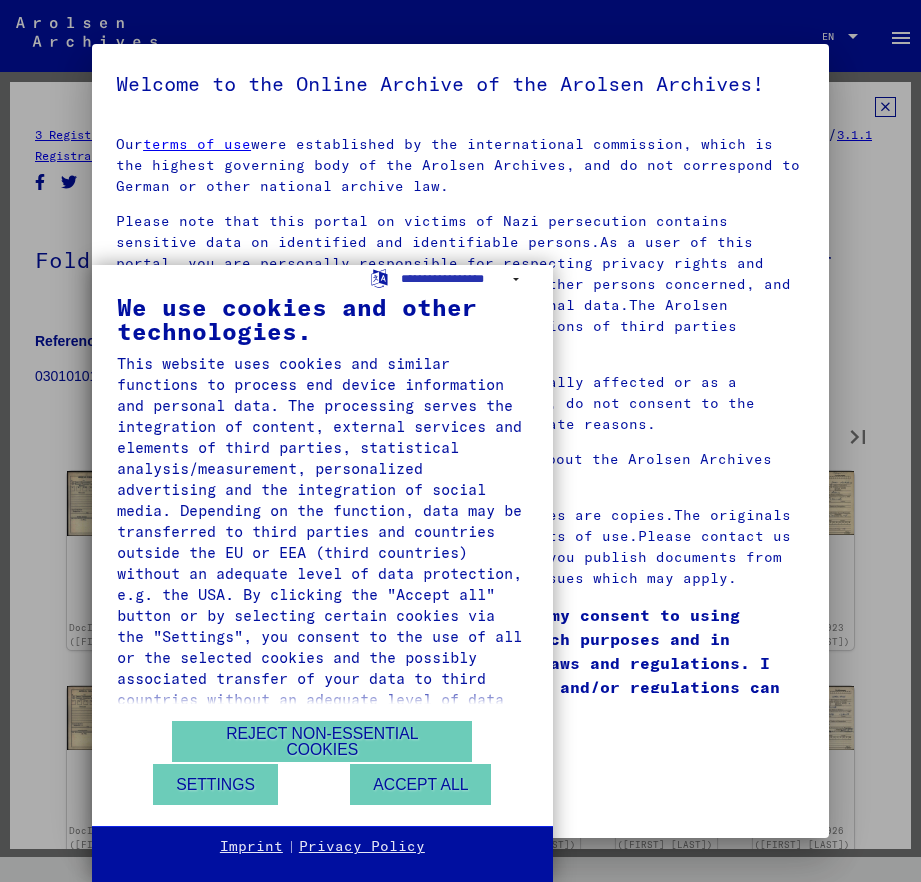 type on "**" 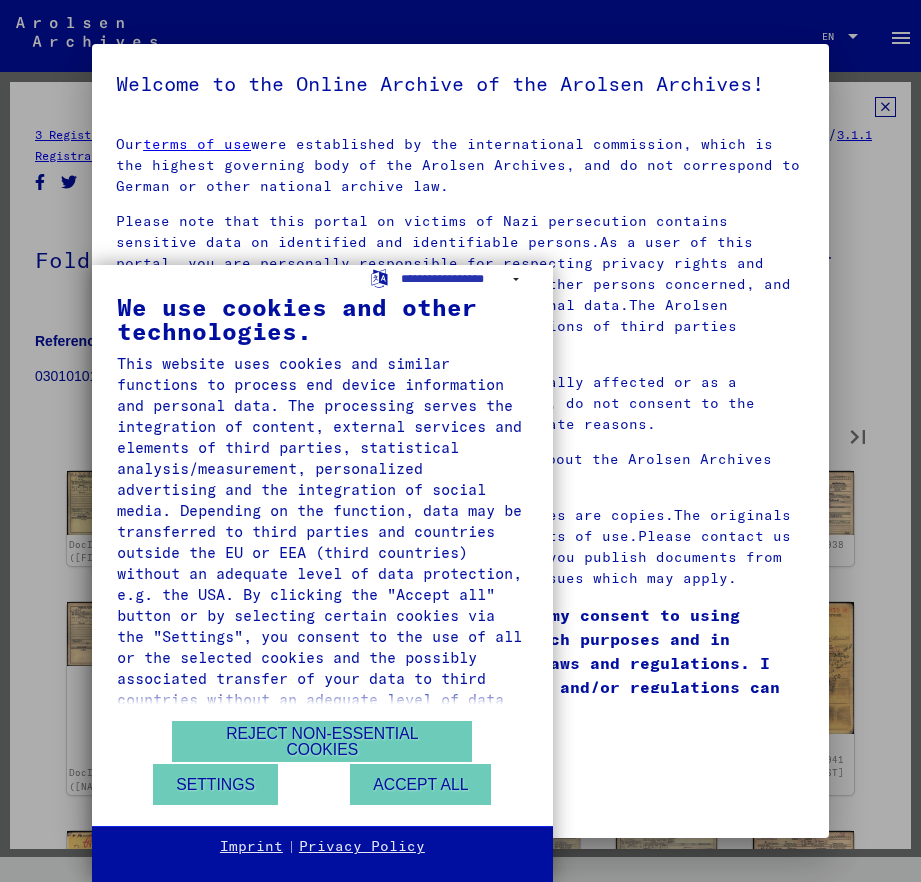 type on "**" 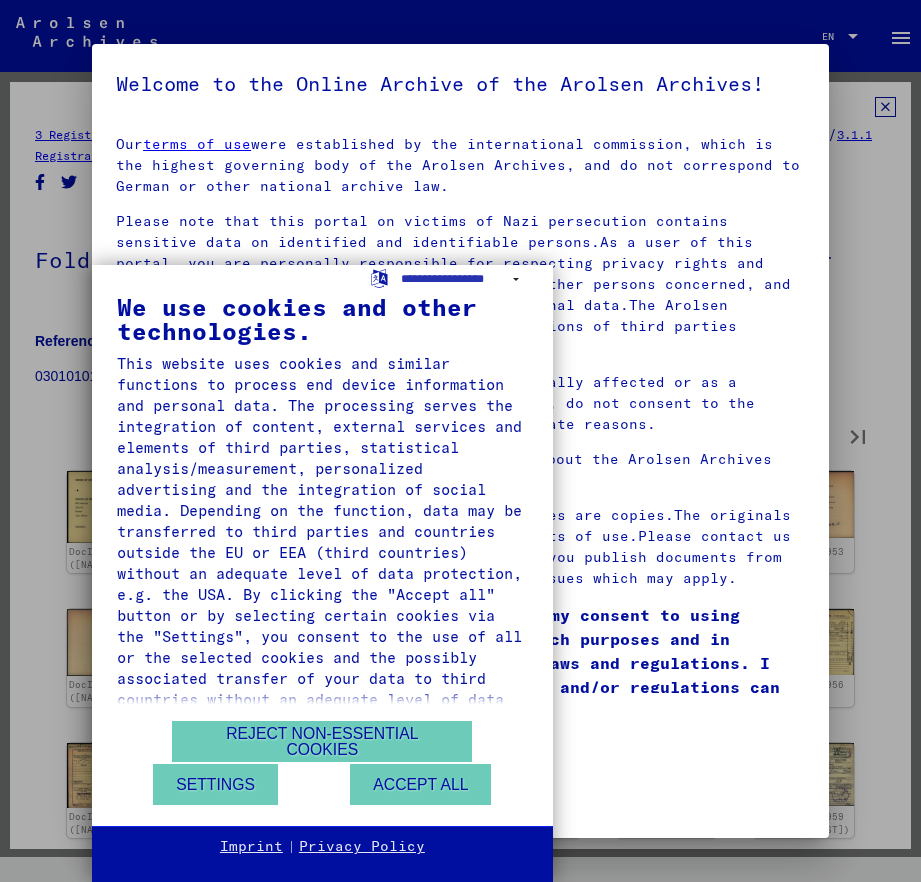 type on "**" 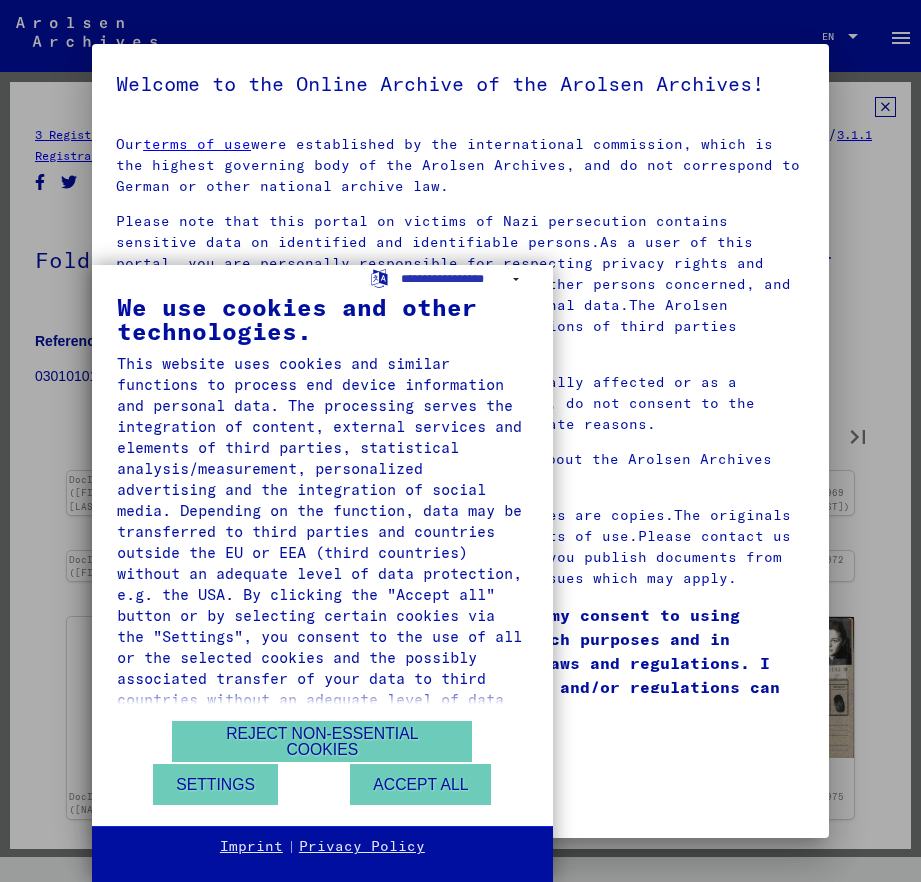 type on "**" 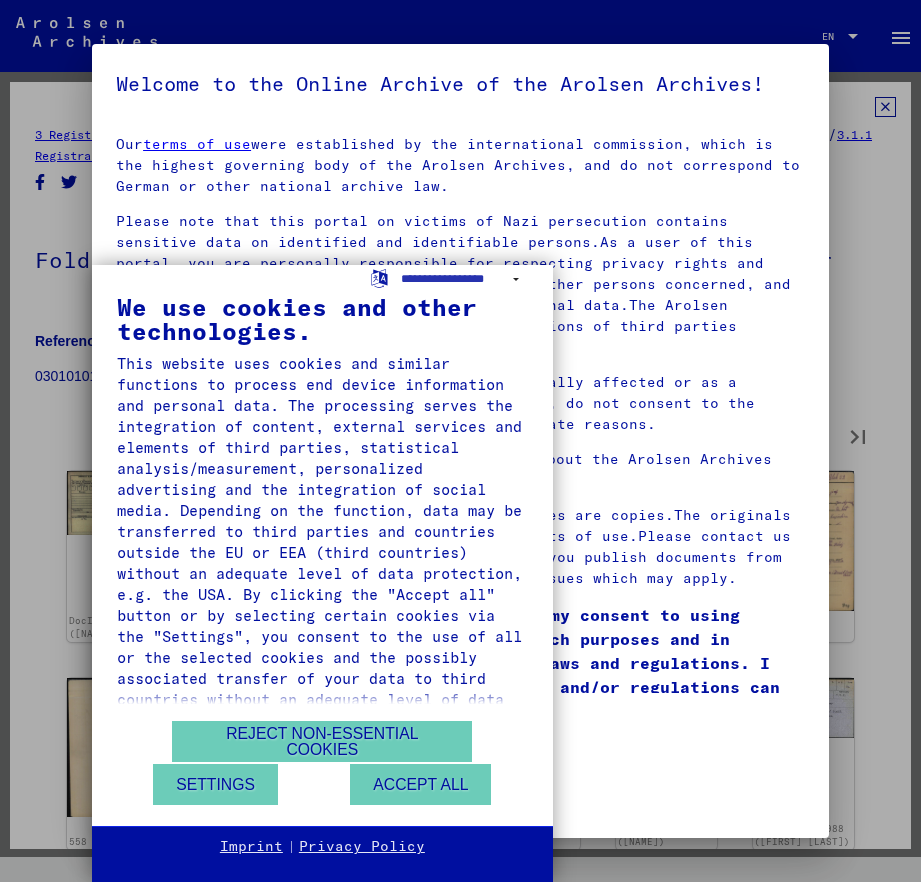 type on "**" 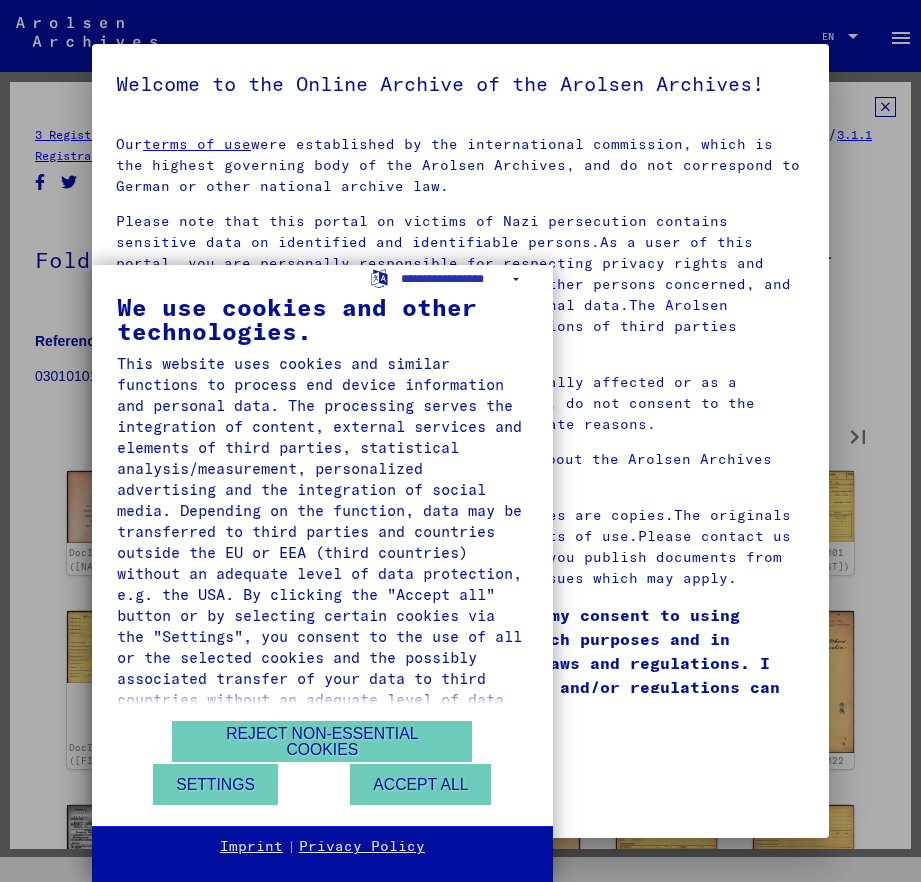 type on "**" 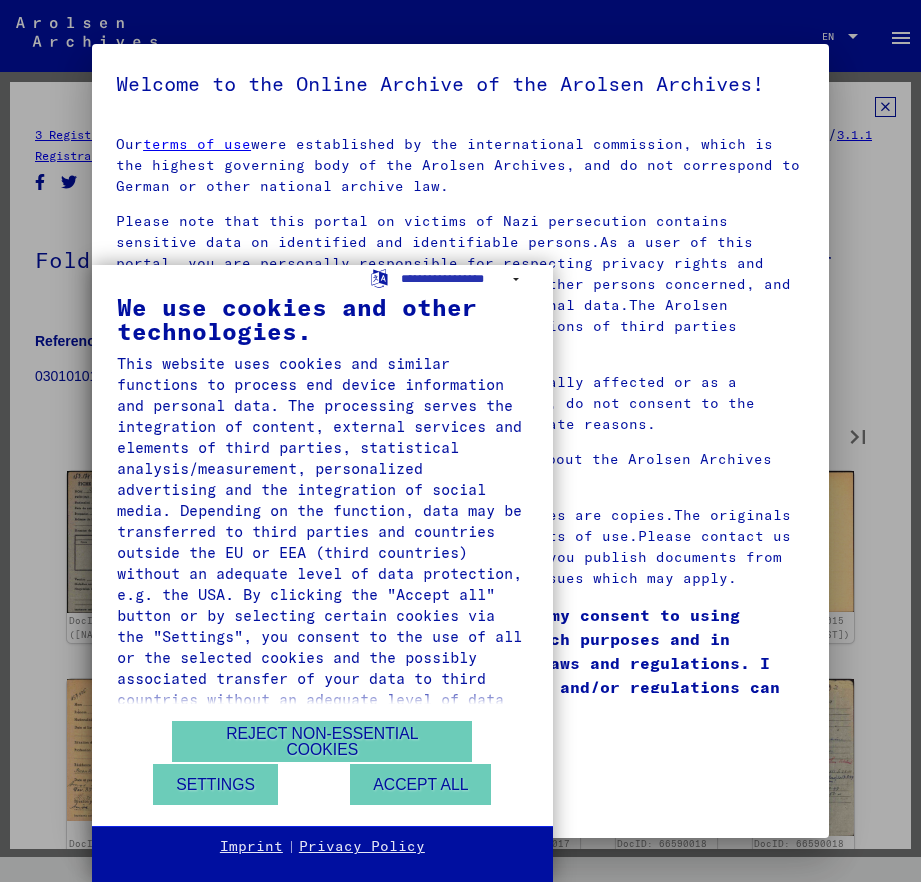 type on "**" 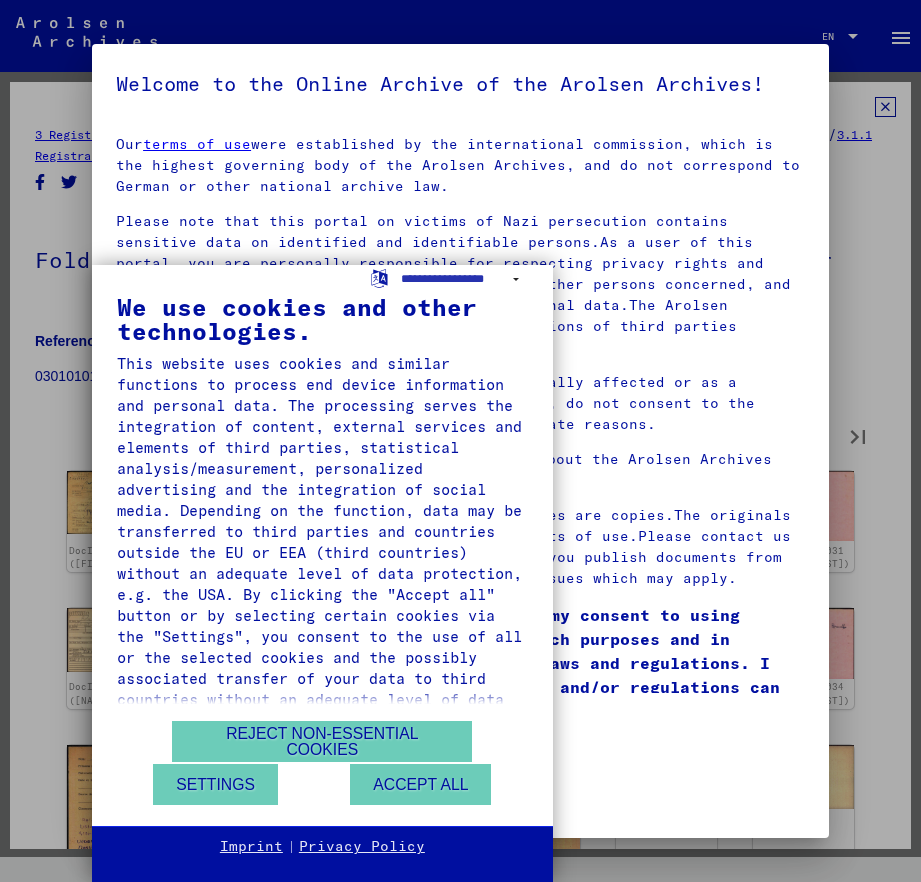 type on "**" 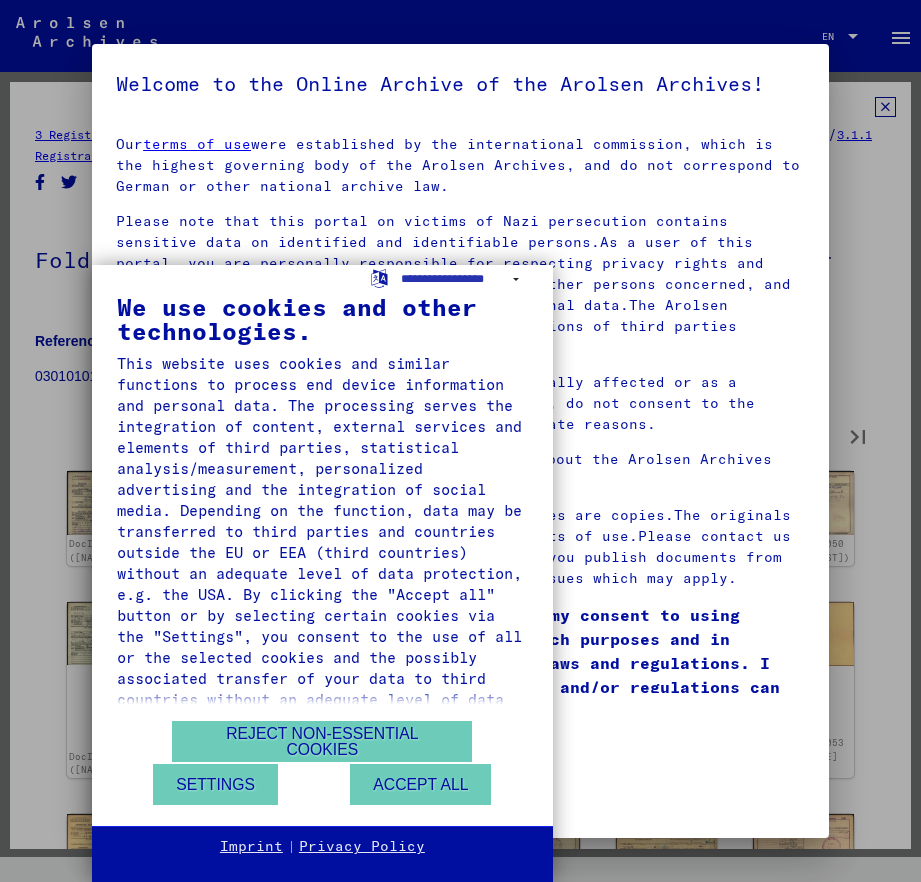type on "**" 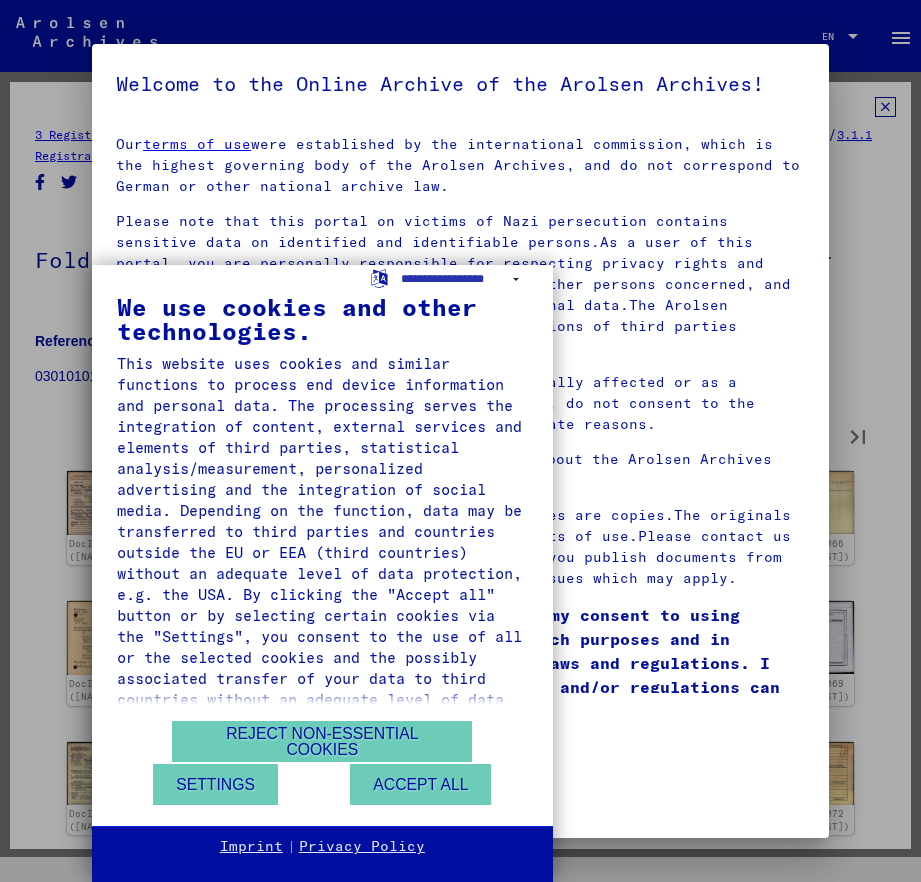 type on "**" 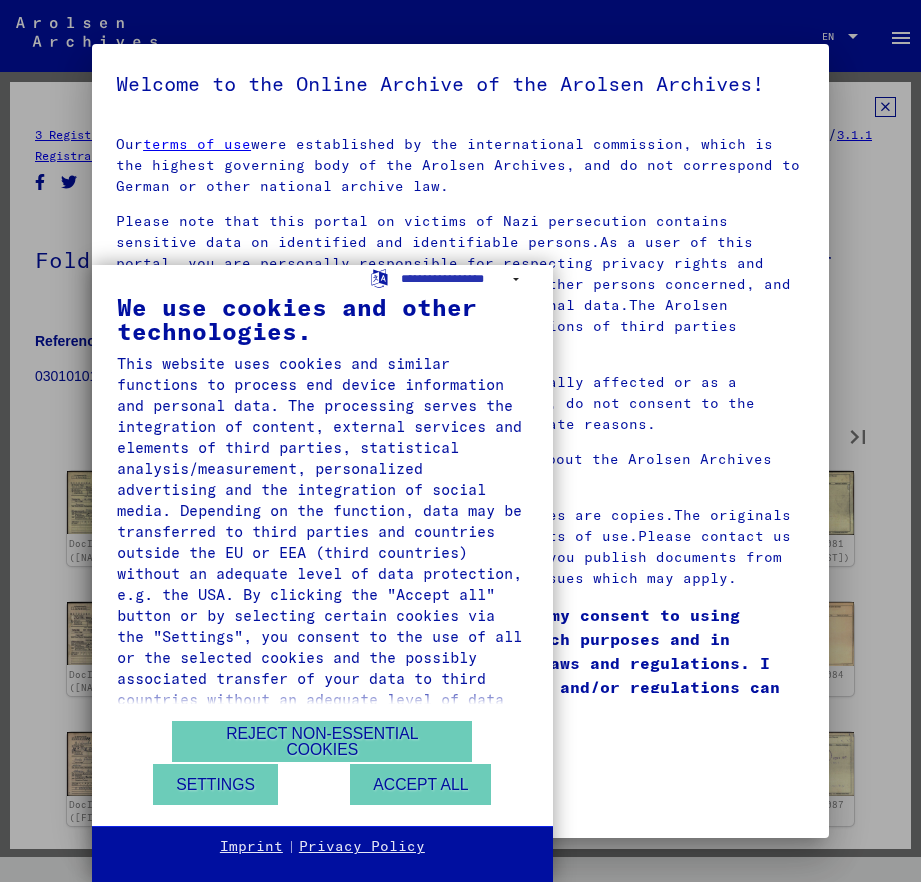 type on "**" 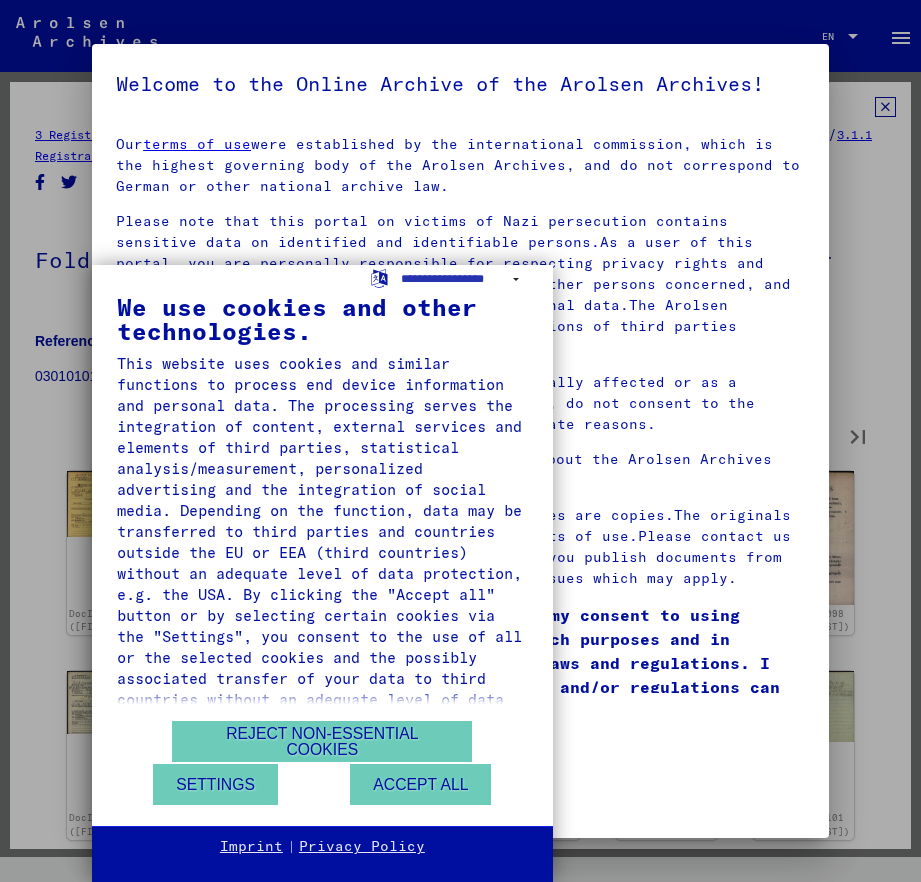 type on "**" 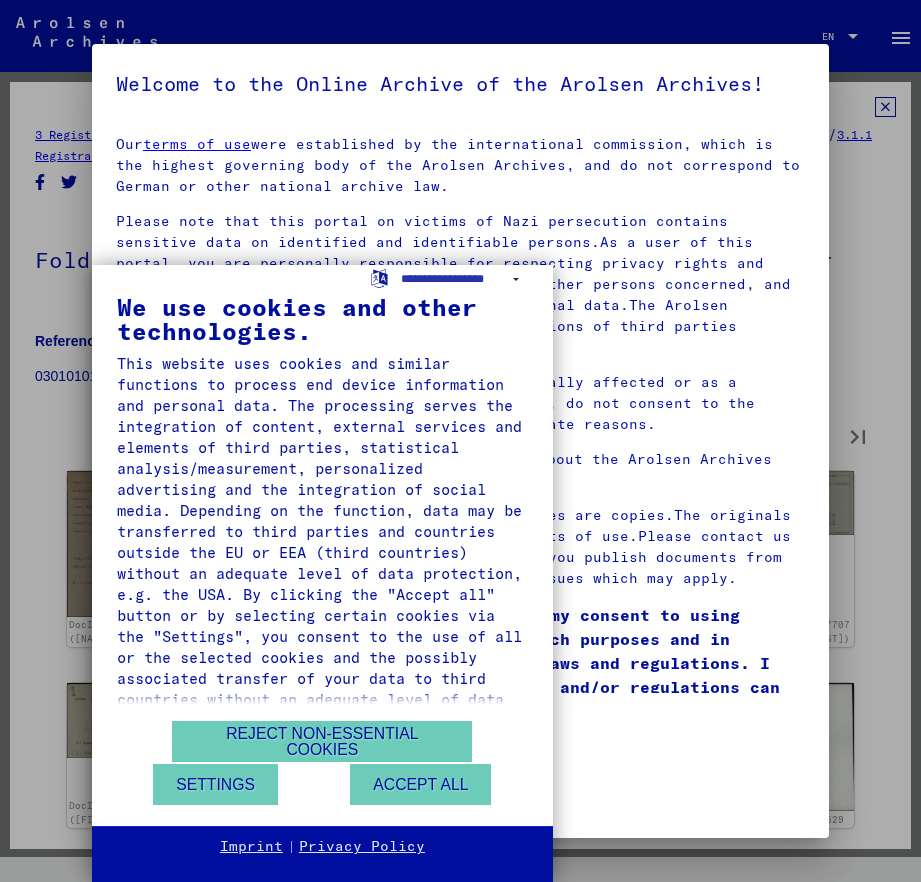 type on "**" 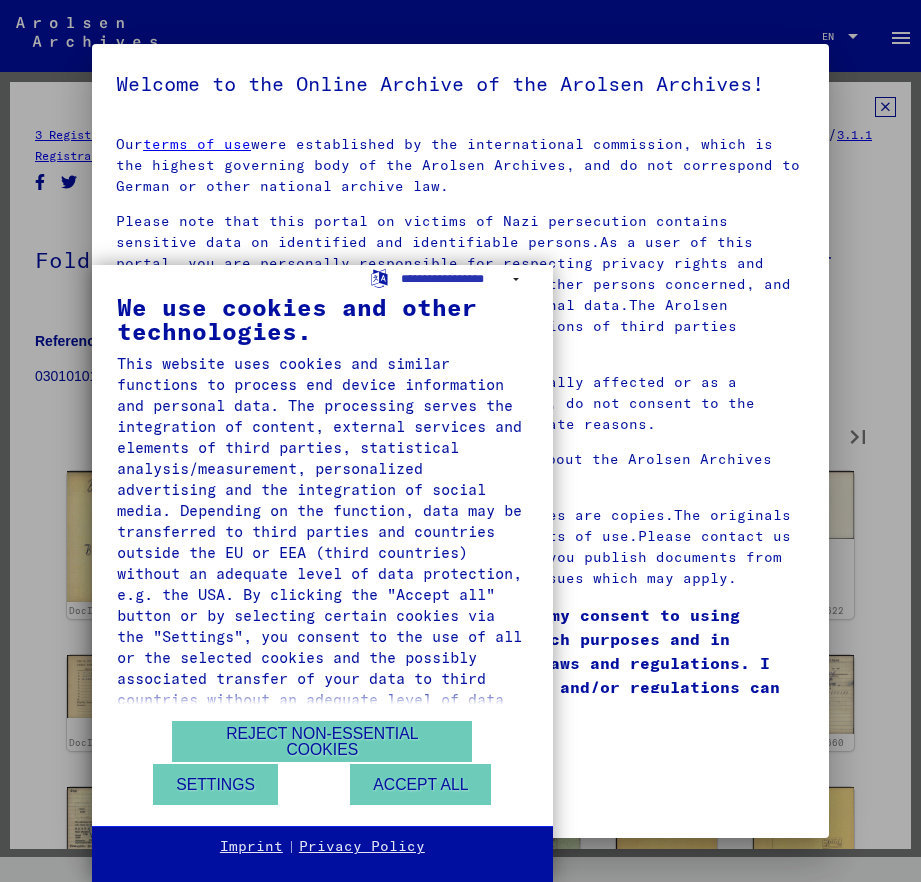 type on "**" 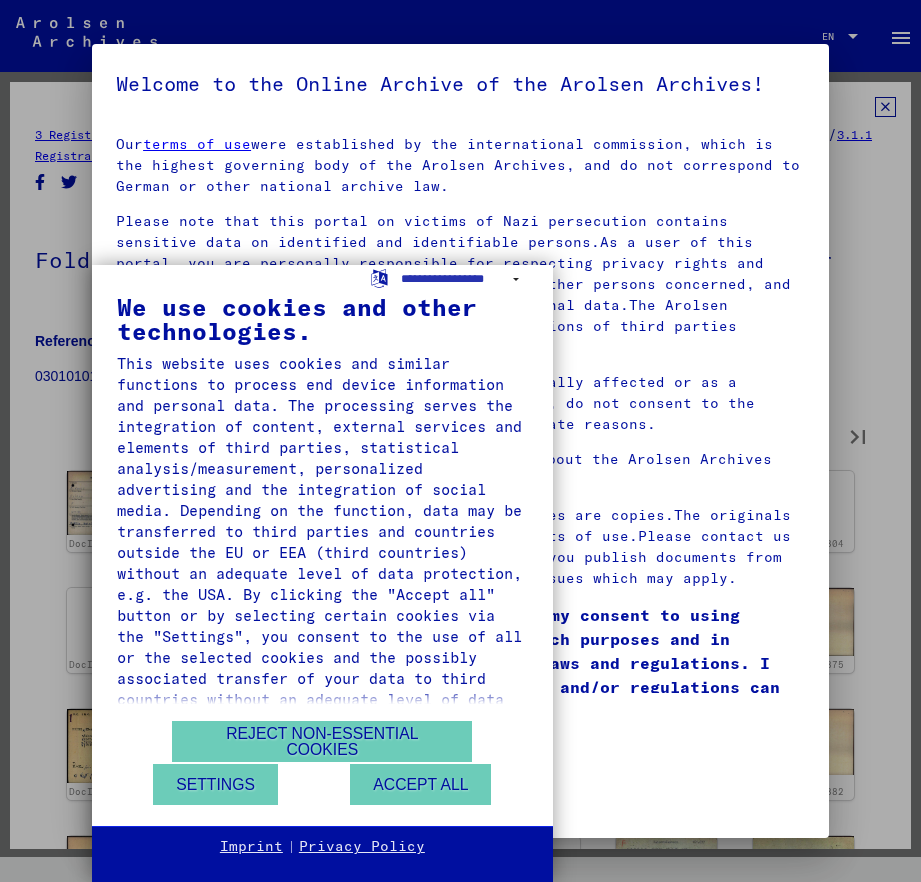 type on "**" 